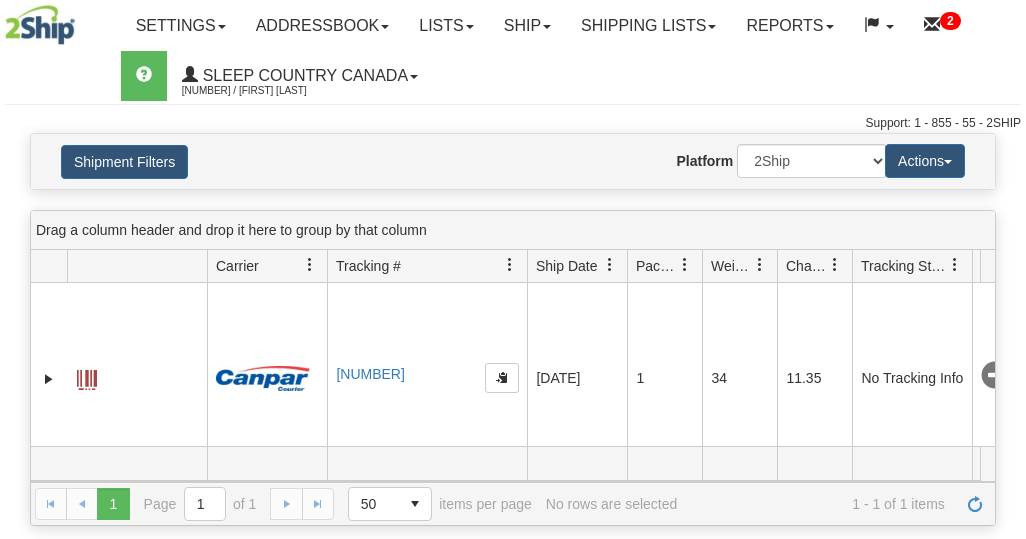 scroll, scrollTop: 0, scrollLeft: 0, axis: both 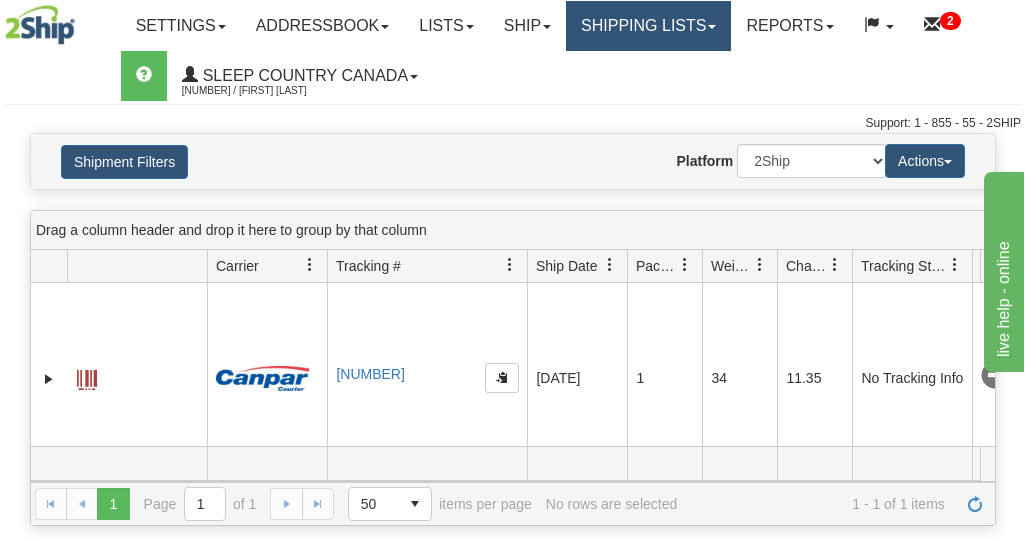 click on "Shipping lists" at bounding box center [648, 26] 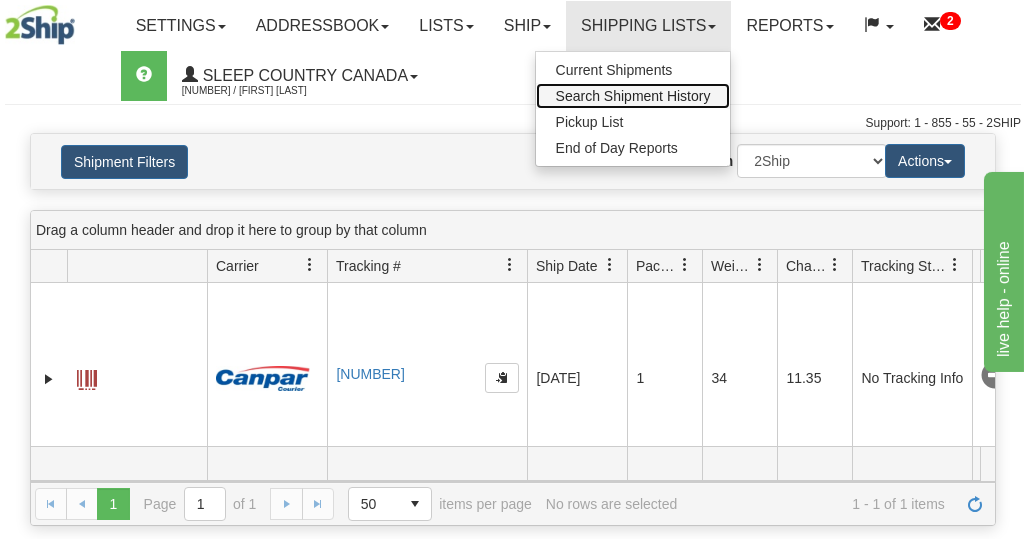 click on "Search Shipment History" at bounding box center (633, 96) 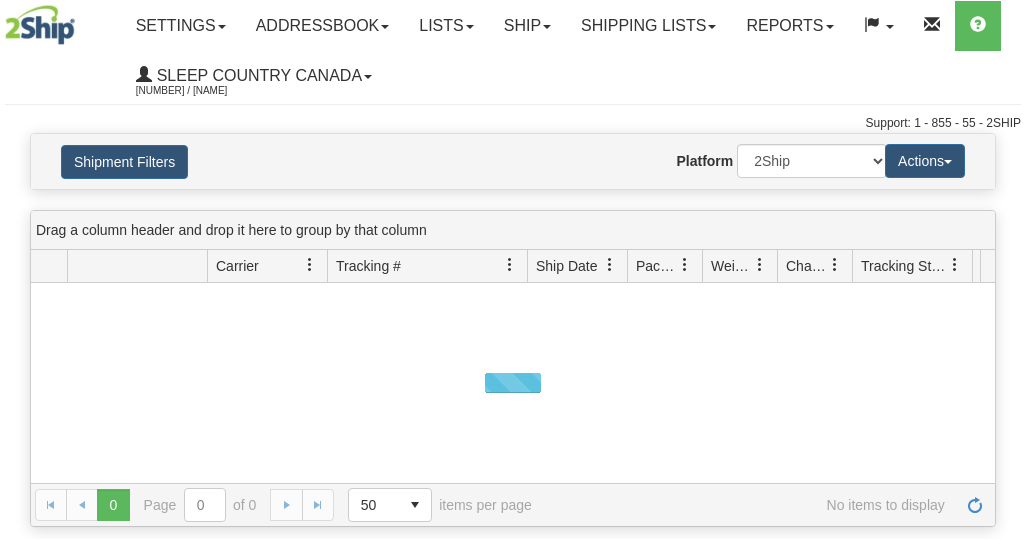 scroll, scrollTop: 0, scrollLeft: 0, axis: both 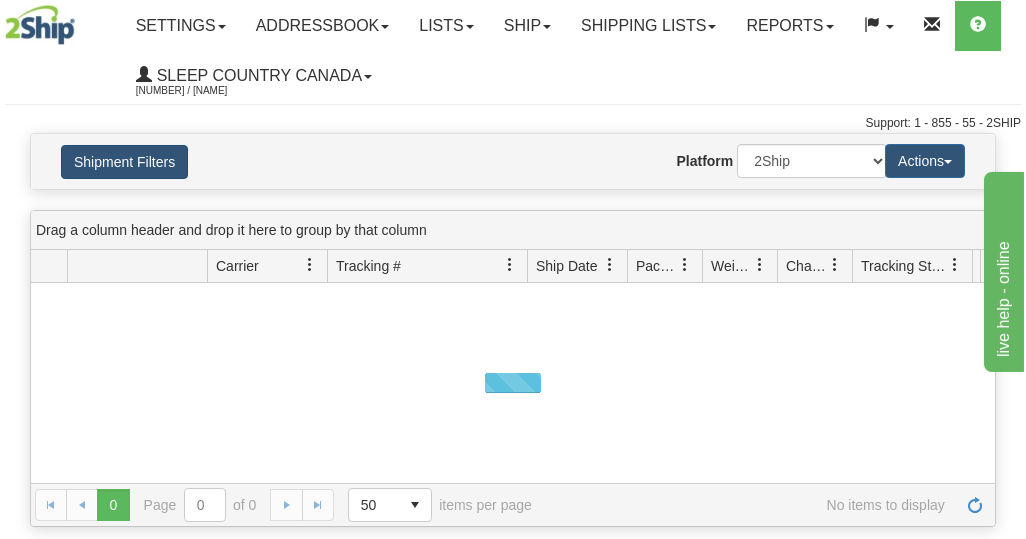 click on "Shipment Filters" at bounding box center (124, 162) 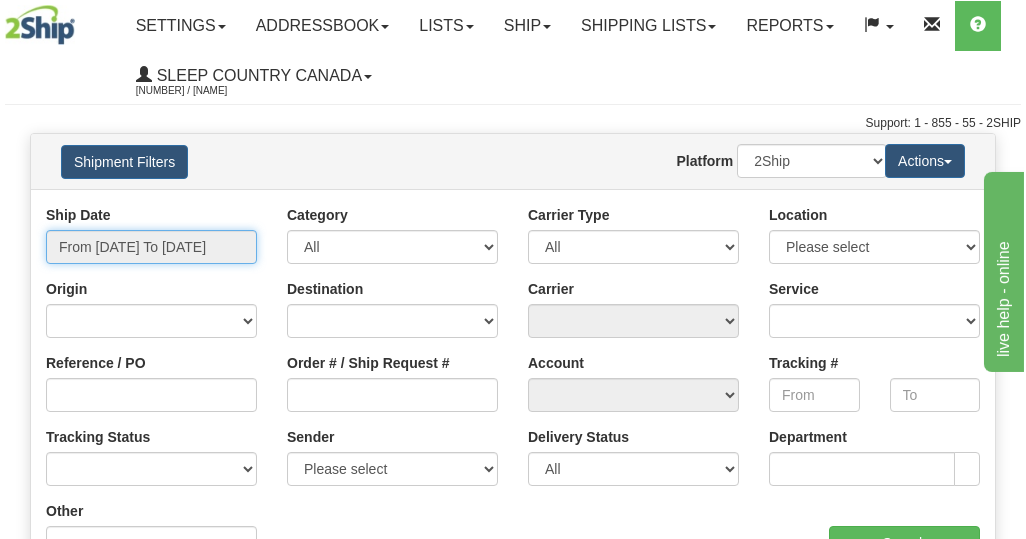 click on "From [DATE] To [DATE]" at bounding box center [151, 247] 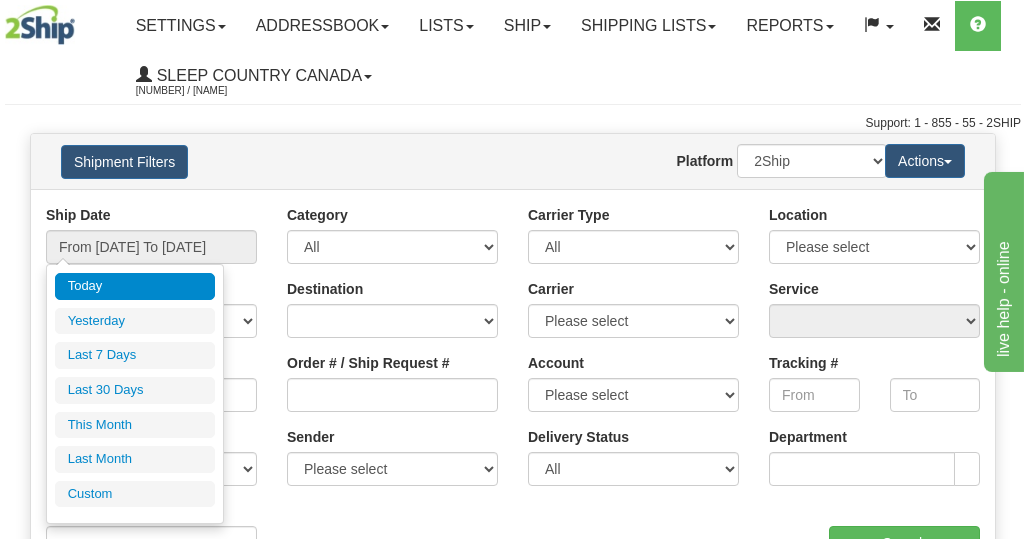 drag, startPoint x: 112, startPoint y: 391, endPoint x: 132, endPoint y: 386, distance: 20.615528 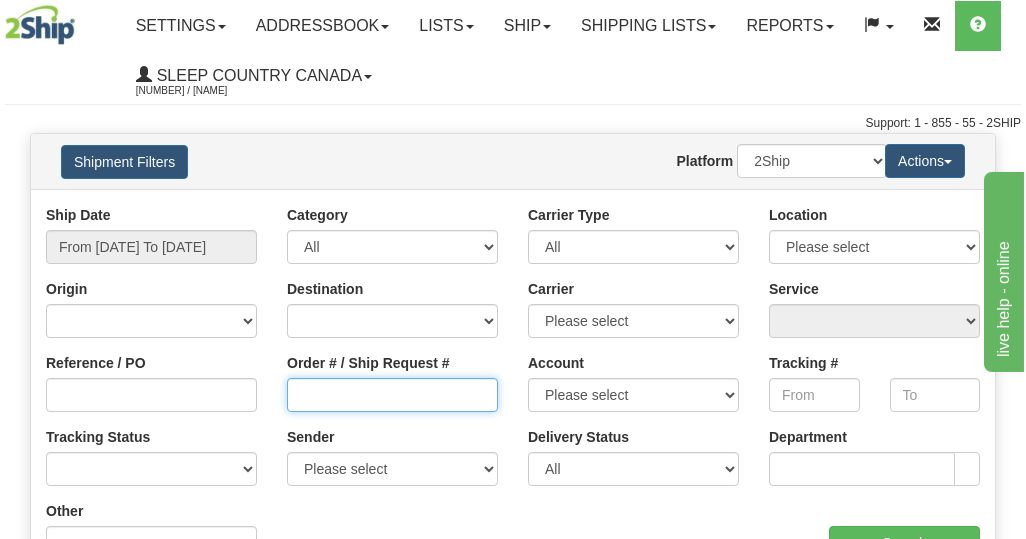 click on "Order # / Ship Request #" at bounding box center (392, 395) 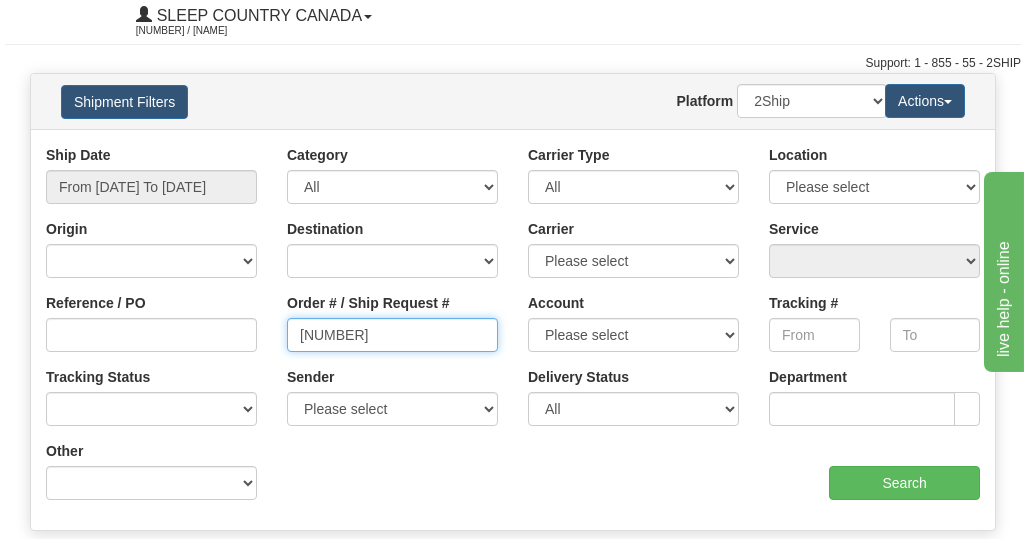 scroll, scrollTop: 100, scrollLeft: 0, axis: vertical 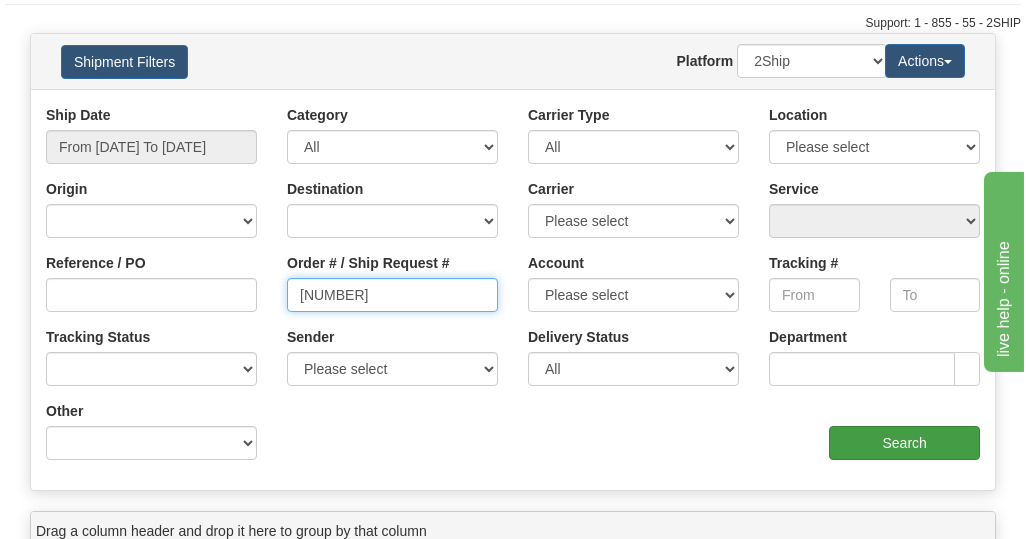 type on "[NUMBER]" 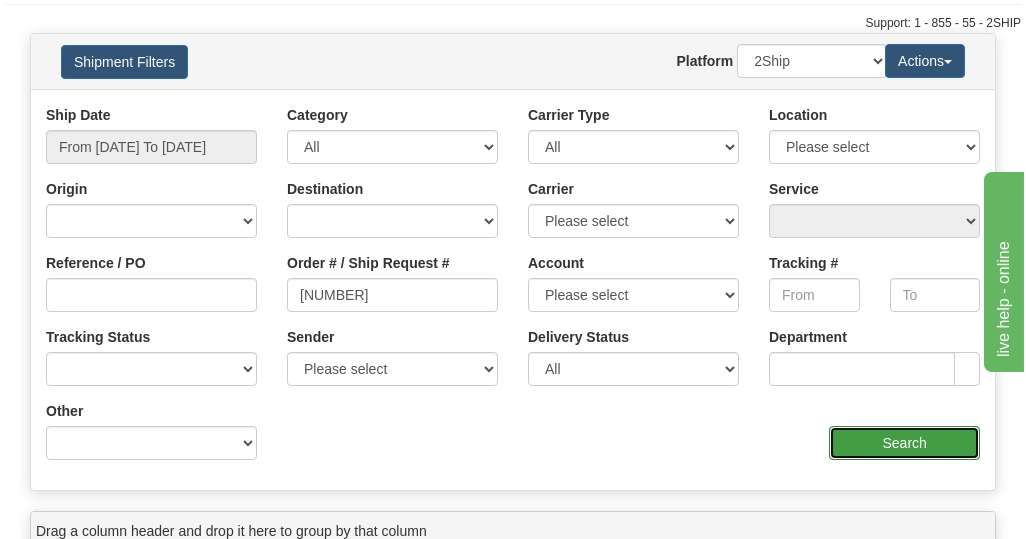click on "Search" at bounding box center [904, 443] 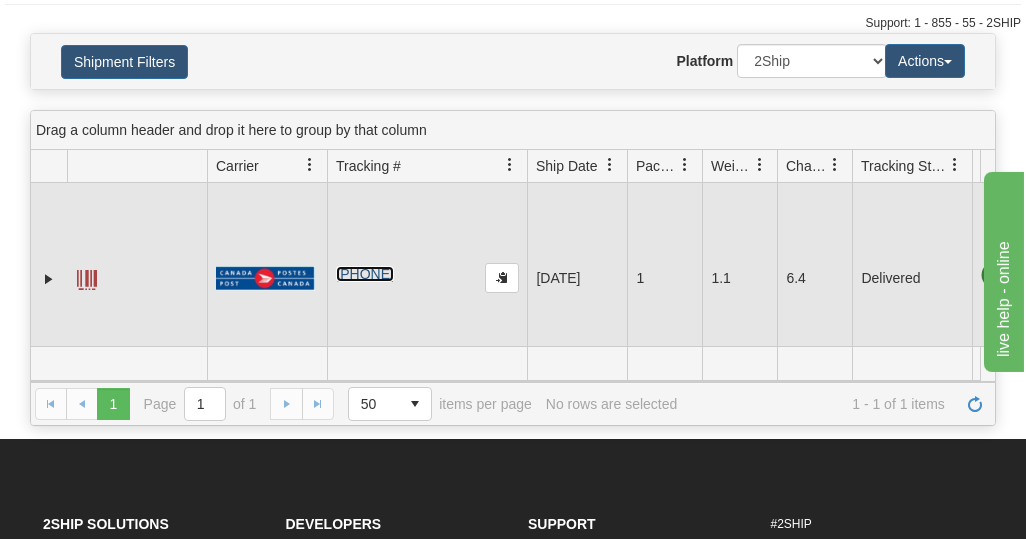 click on "[PHONE]" at bounding box center [365, 274] 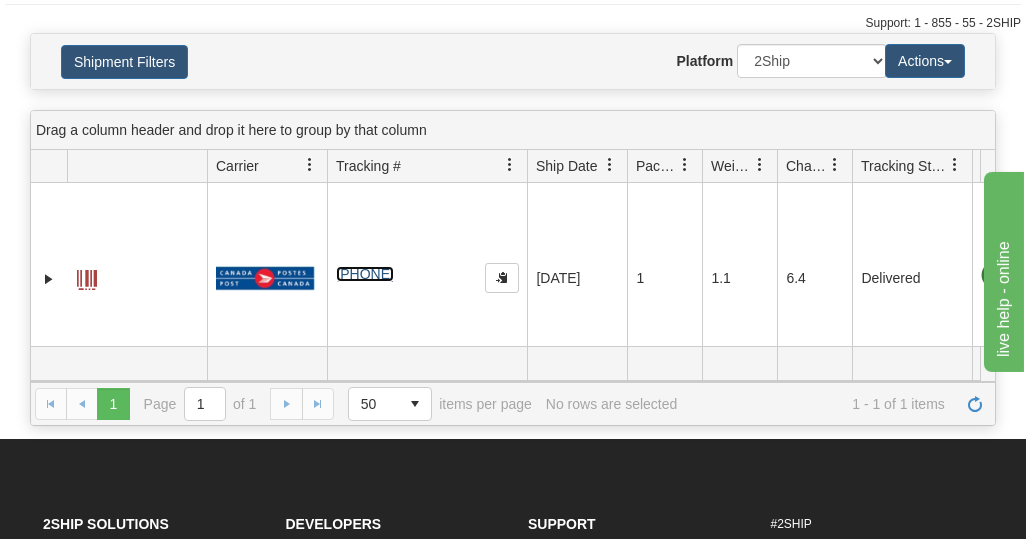 scroll, scrollTop: 0, scrollLeft: 162, axis: horizontal 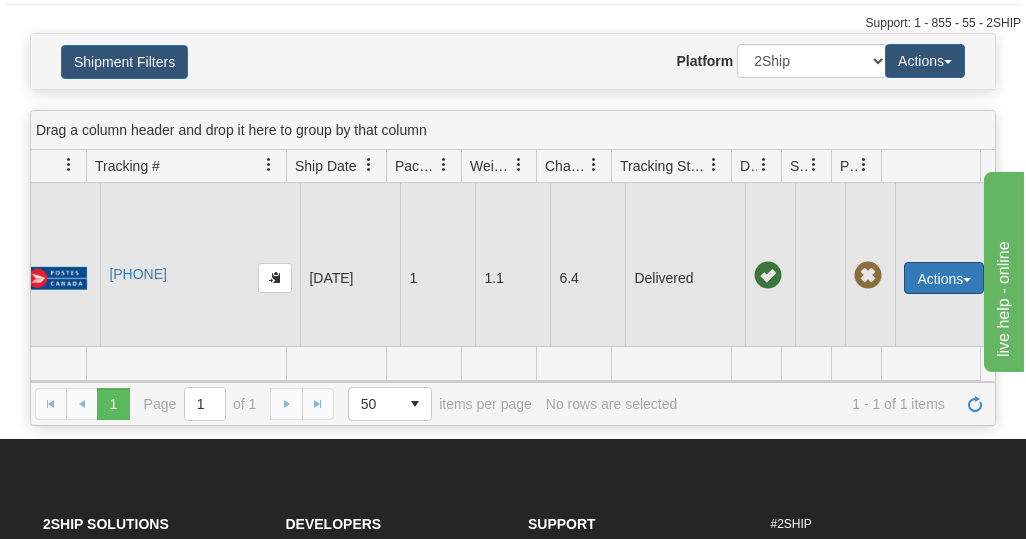 click on "Actions" at bounding box center (944, 278) 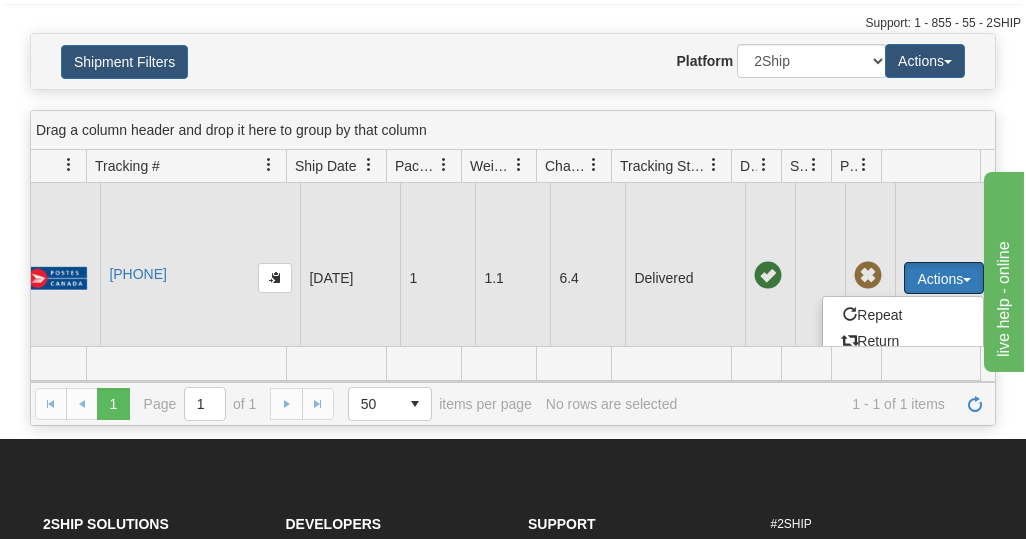 click on "Actions" at bounding box center (944, 278) 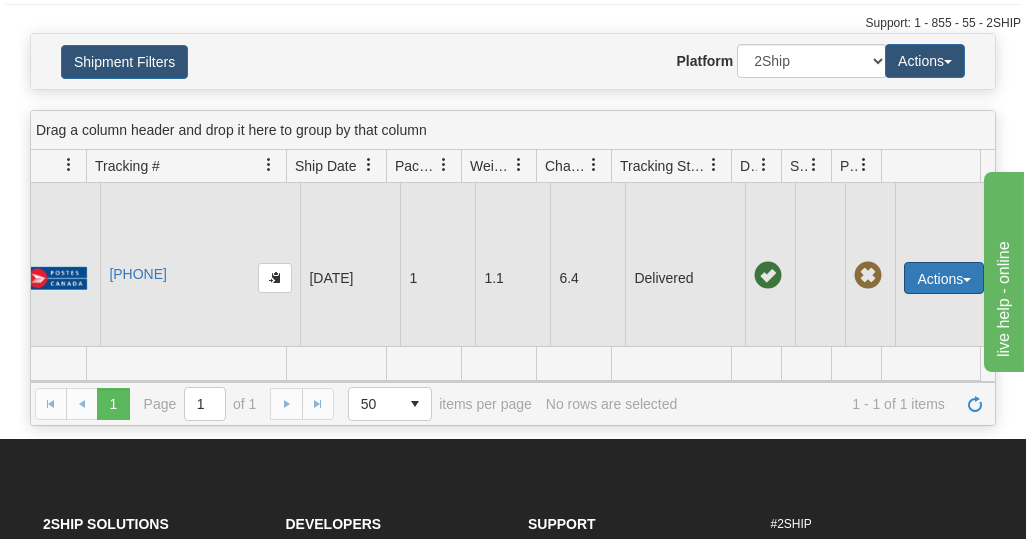 click at bounding box center [967, 280] 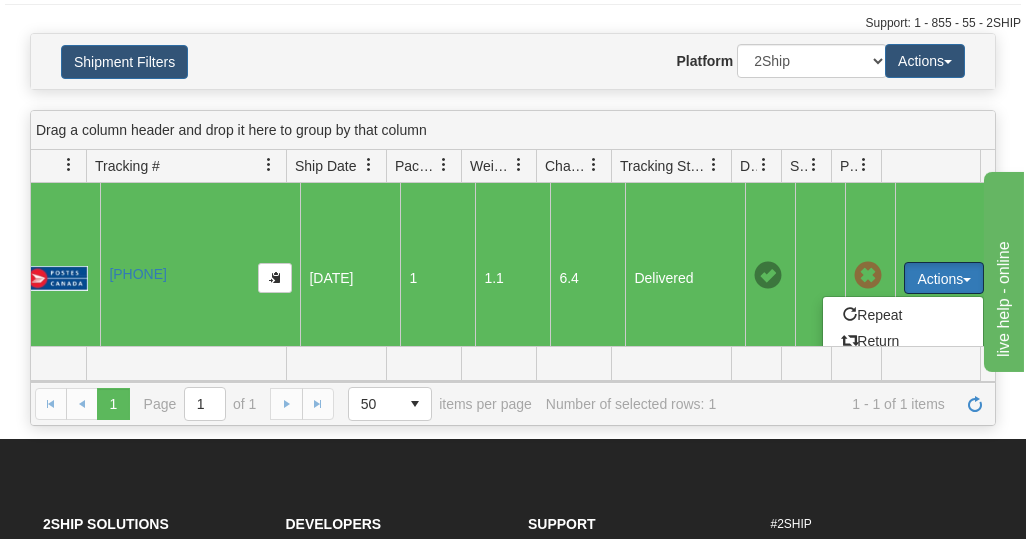 click at bounding box center [967, 280] 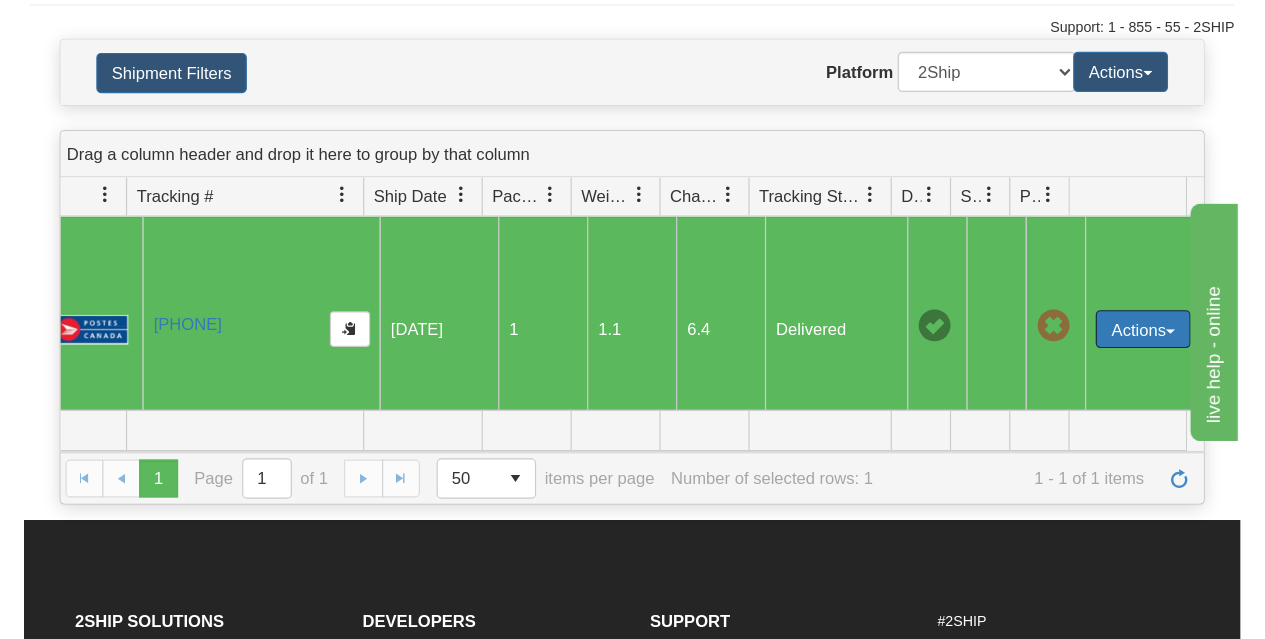 scroll, scrollTop: 0, scrollLeft: 3, axis: horizontal 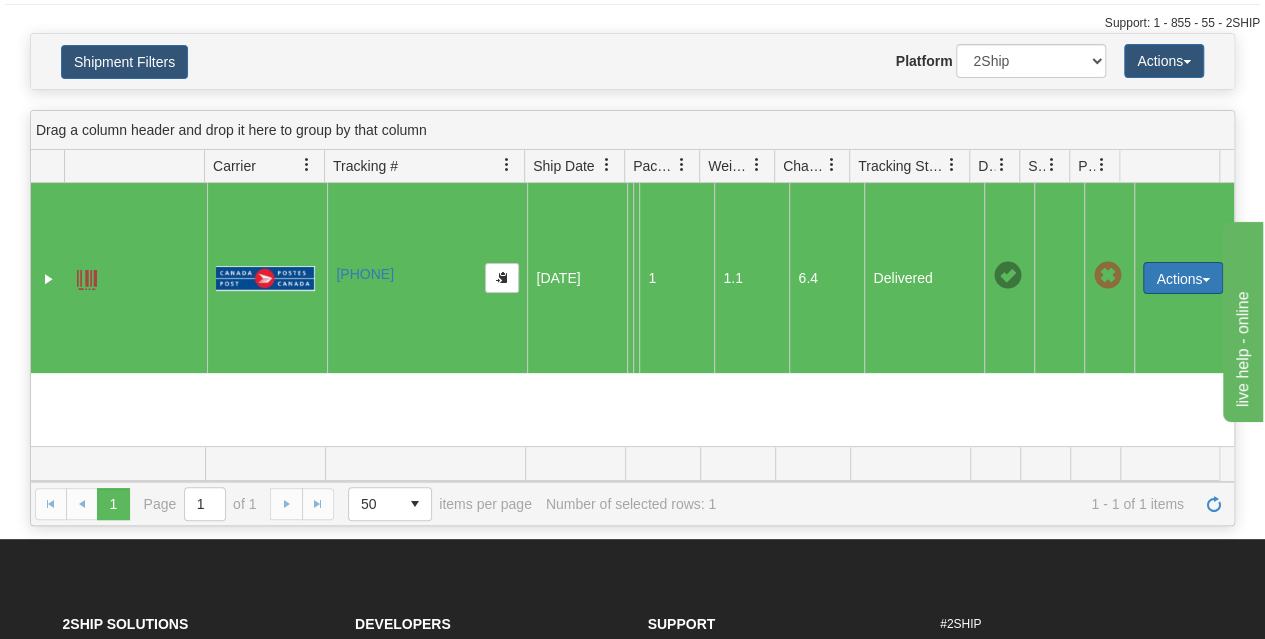 click on "Actions" at bounding box center (1183, 278) 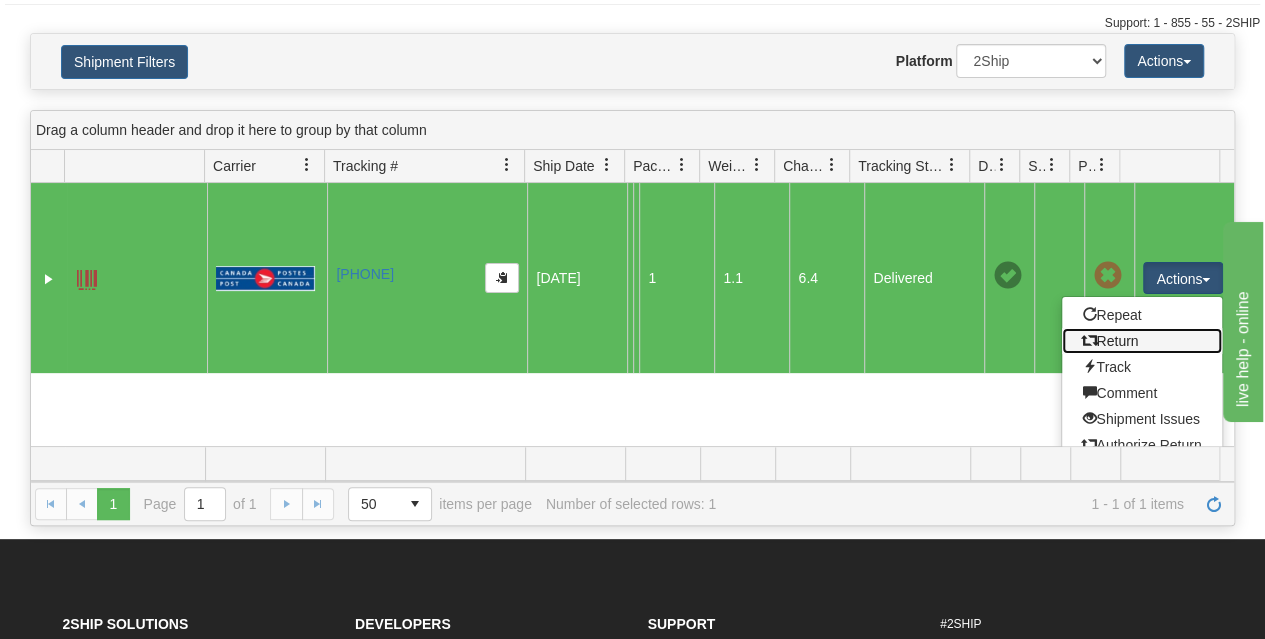 click on "Return" at bounding box center (1142, 341) 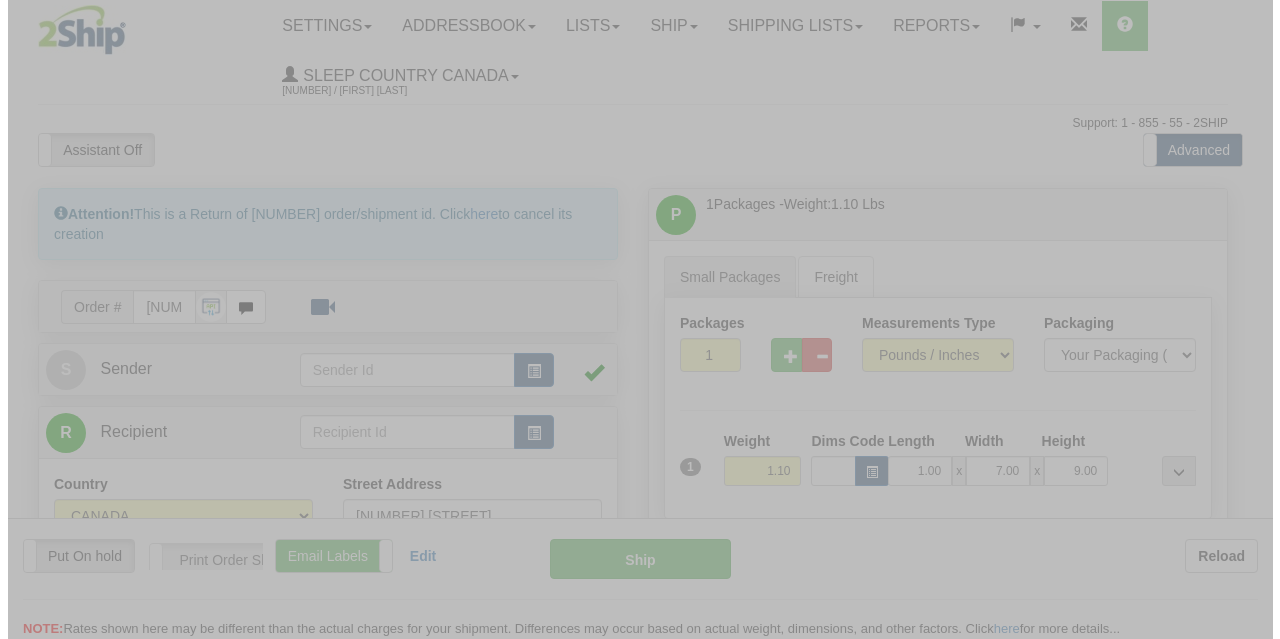 scroll, scrollTop: 0, scrollLeft: 0, axis: both 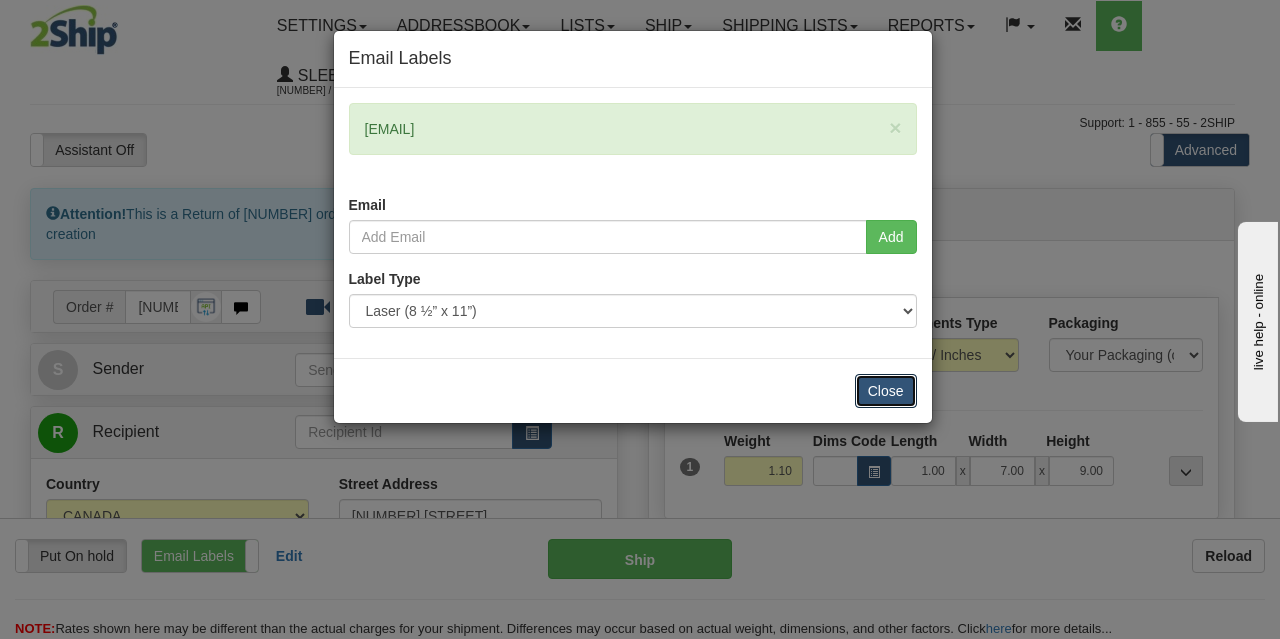 drag, startPoint x: 878, startPoint y: 392, endPoint x: 865, endPoint y: 391, distance: 13.038404 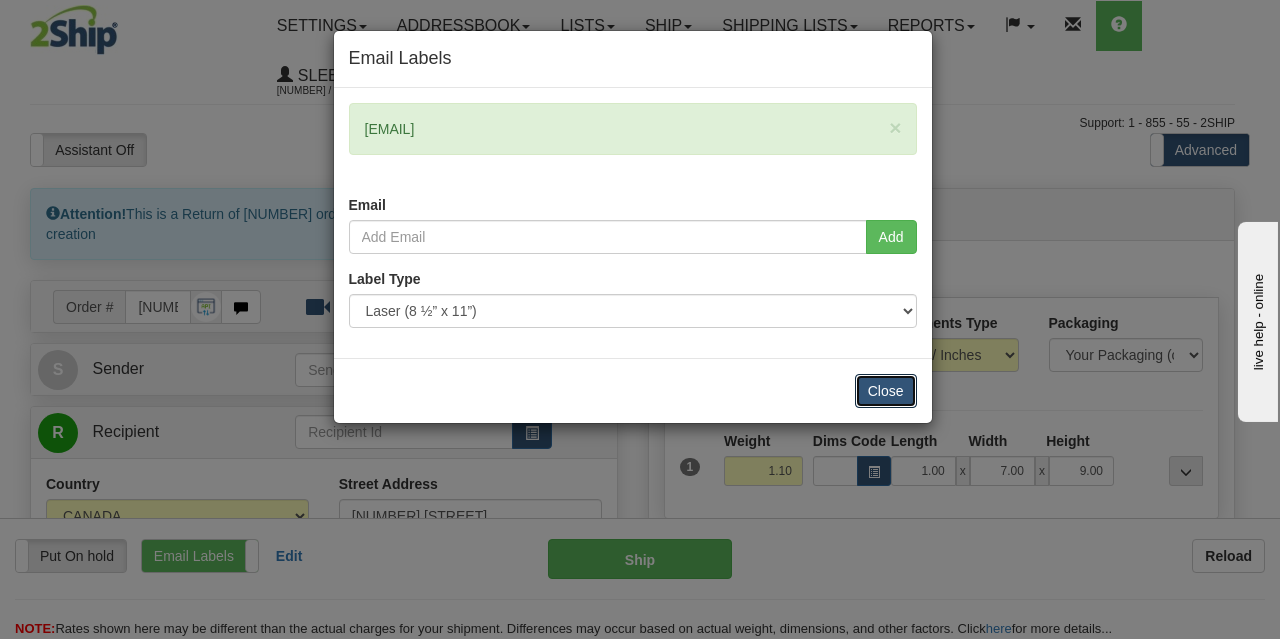 click on "Close" at bounding box center [886, 391] 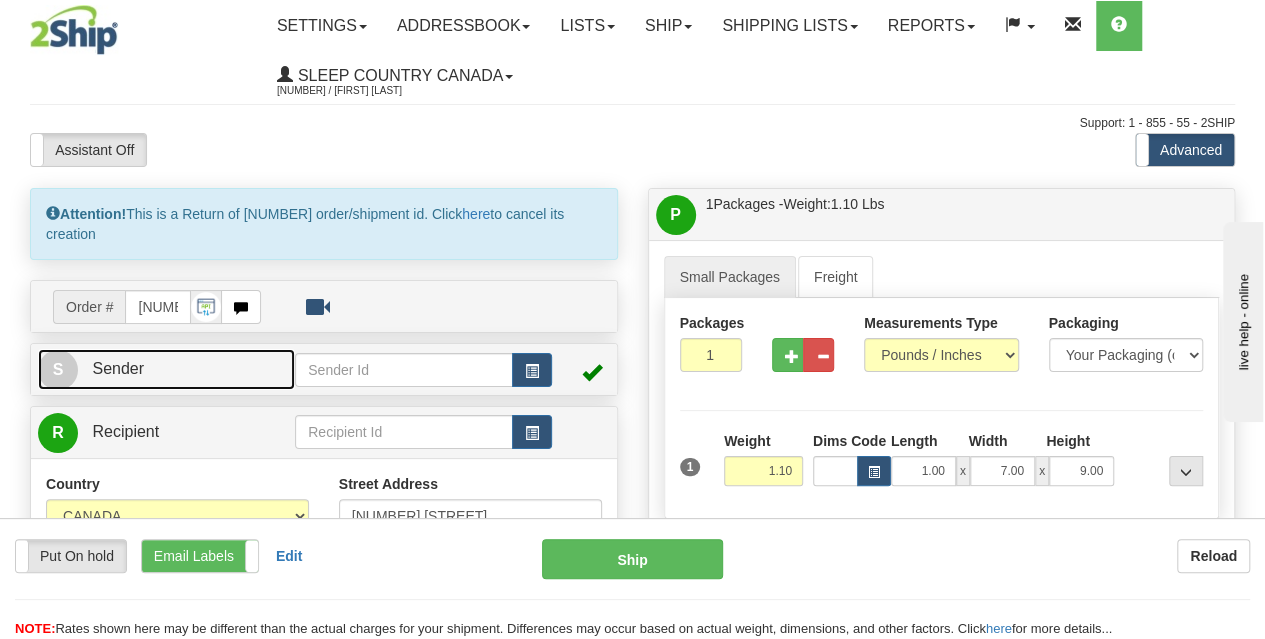 click on "S
Sender" at bounding box center [166, 369] 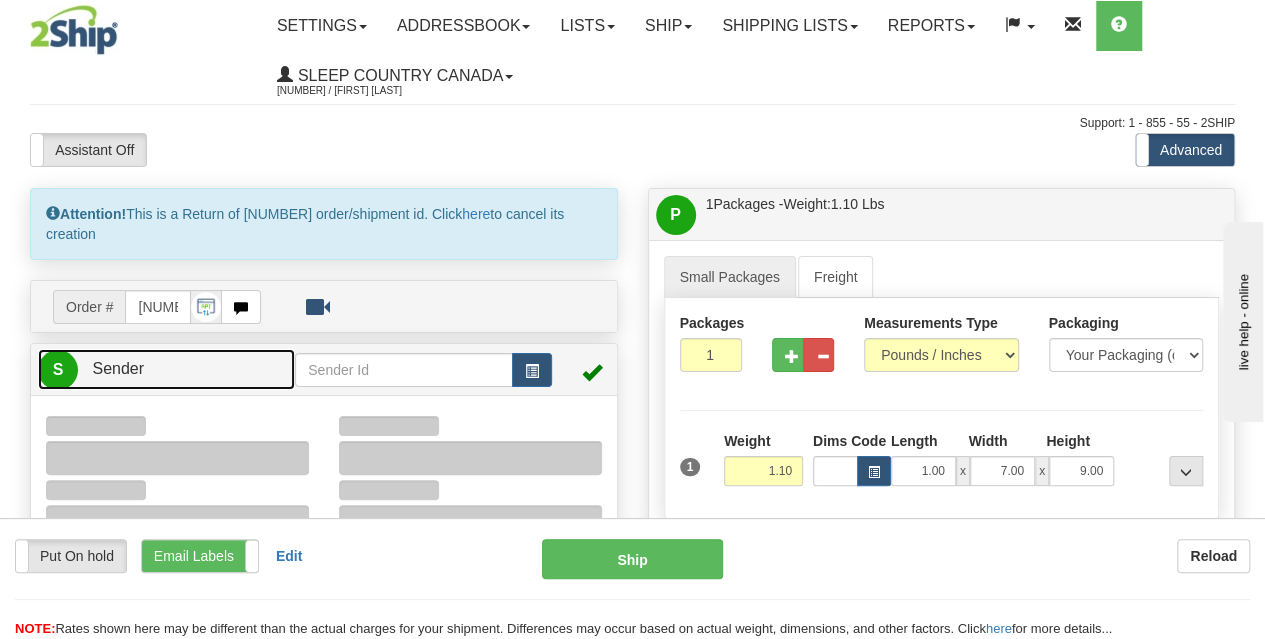 type on "10:28" 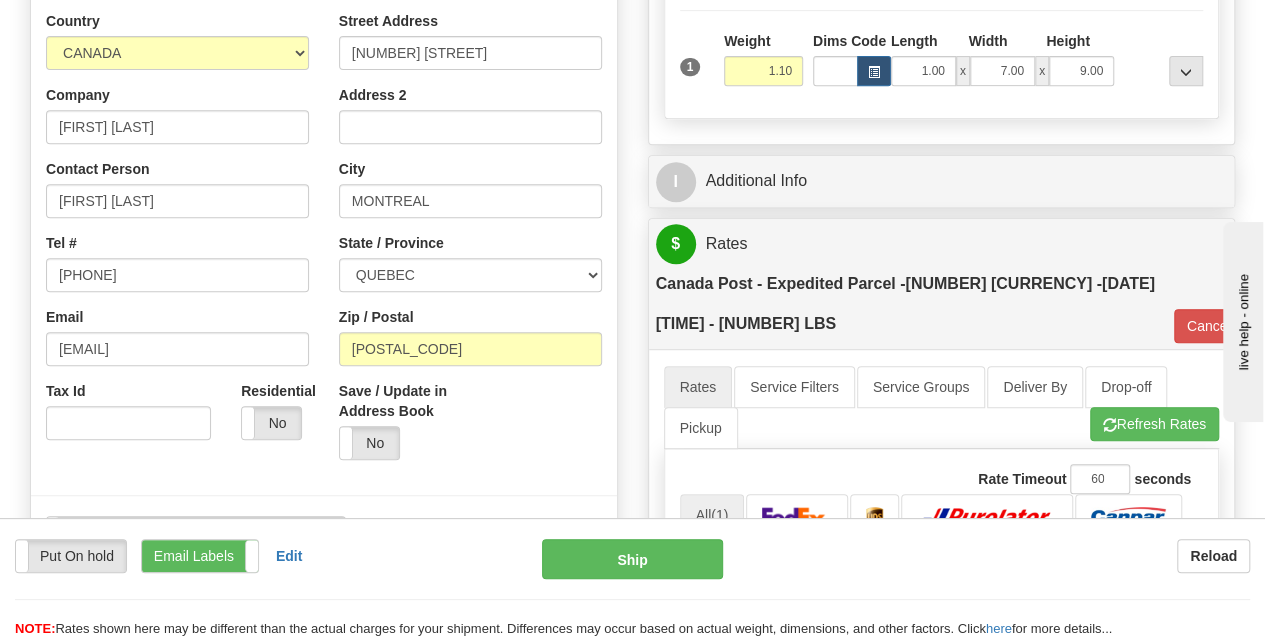 scroll, scrollTop: 500, scrollLeft: 0, axis: vertical 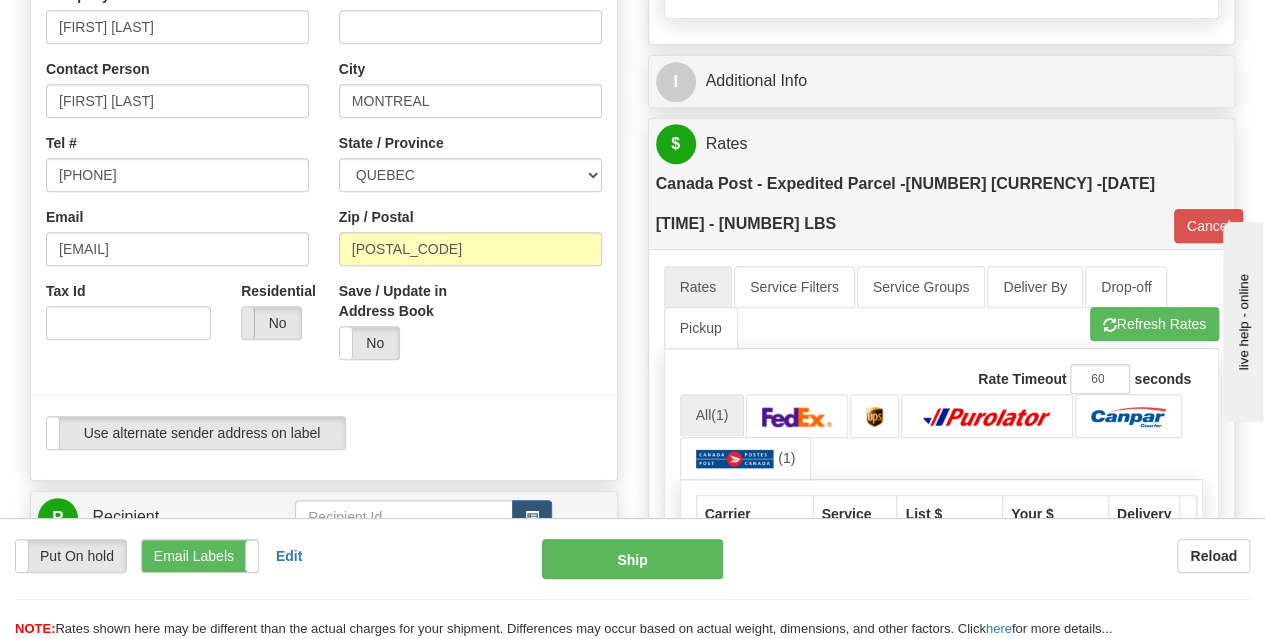 click at bounding box center (242, 323) 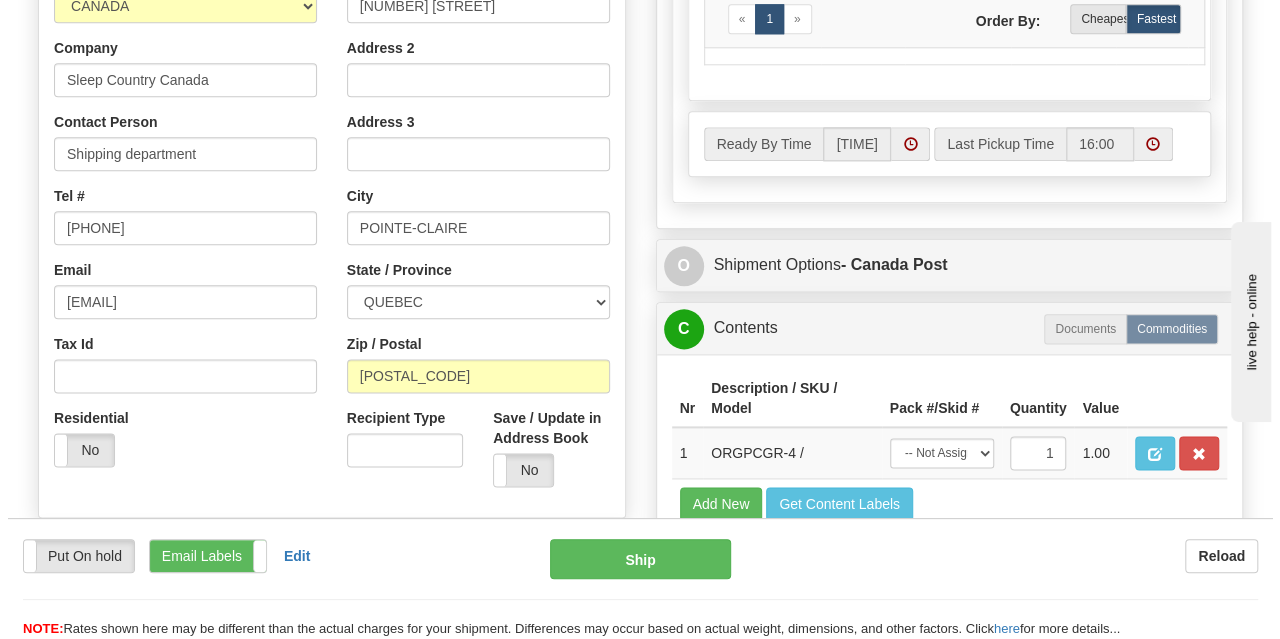 scroll, scrollTop: 1200, scrollLeft: 0, axis: vertical 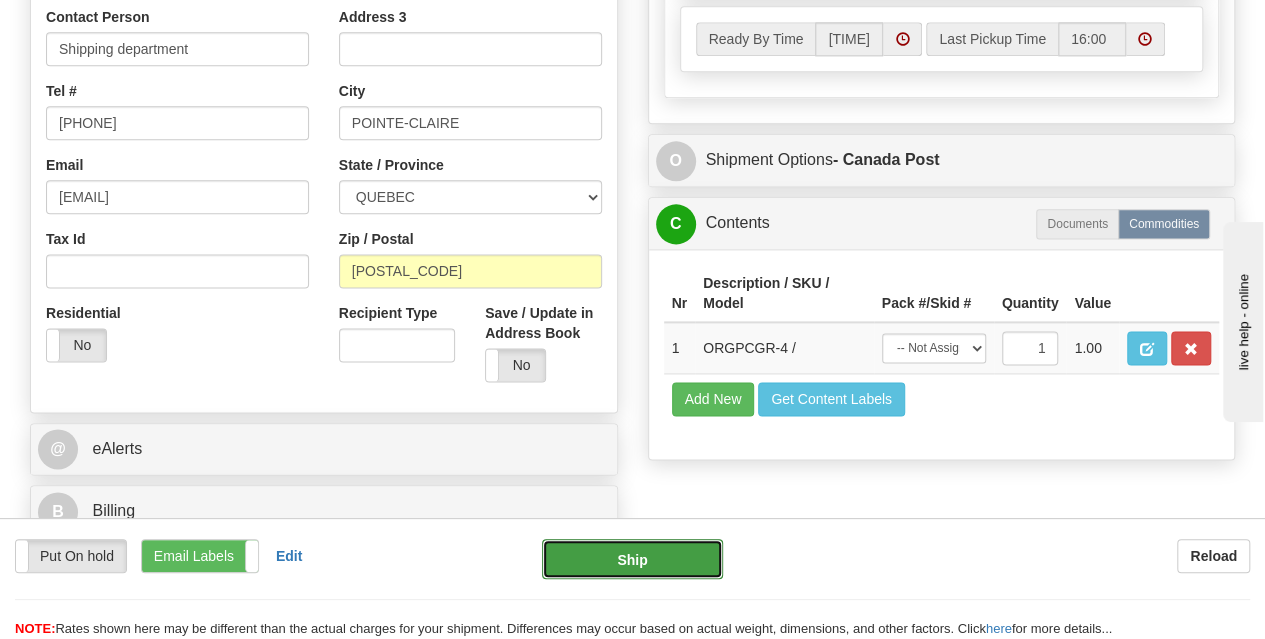 click on "Ship" at bounding box center [632, 559] 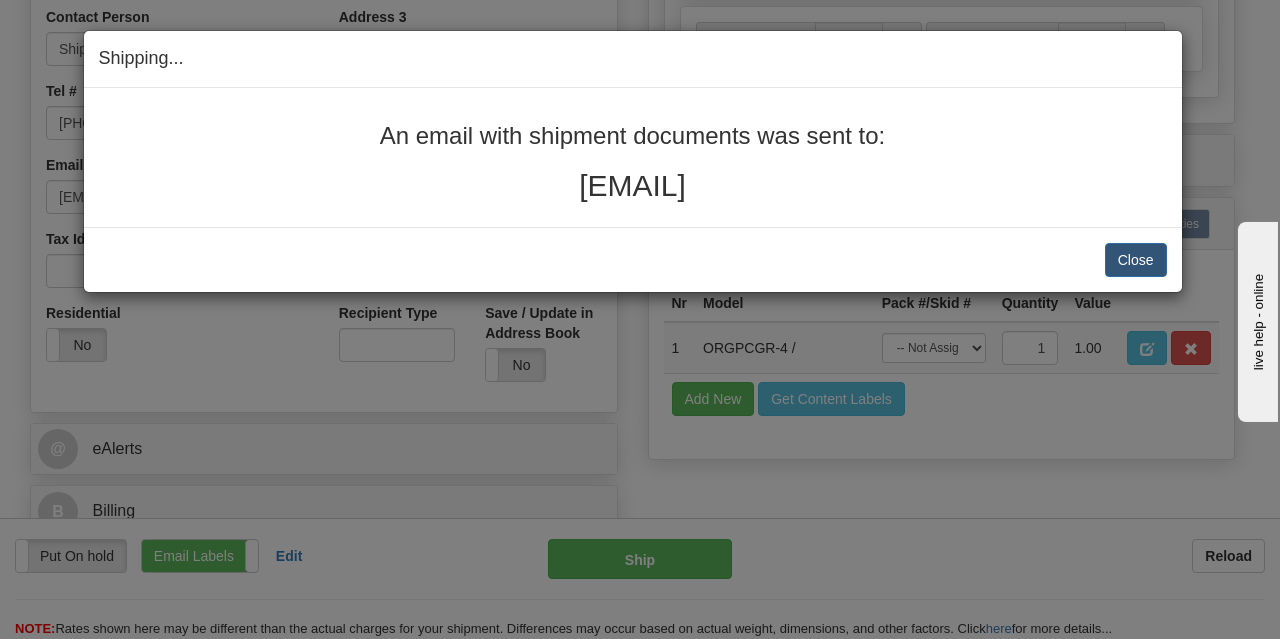 drag, startPoint x: 847, startPoint y: 195, endPoint x: 350, endPoint y: 125, distance: 501.90536 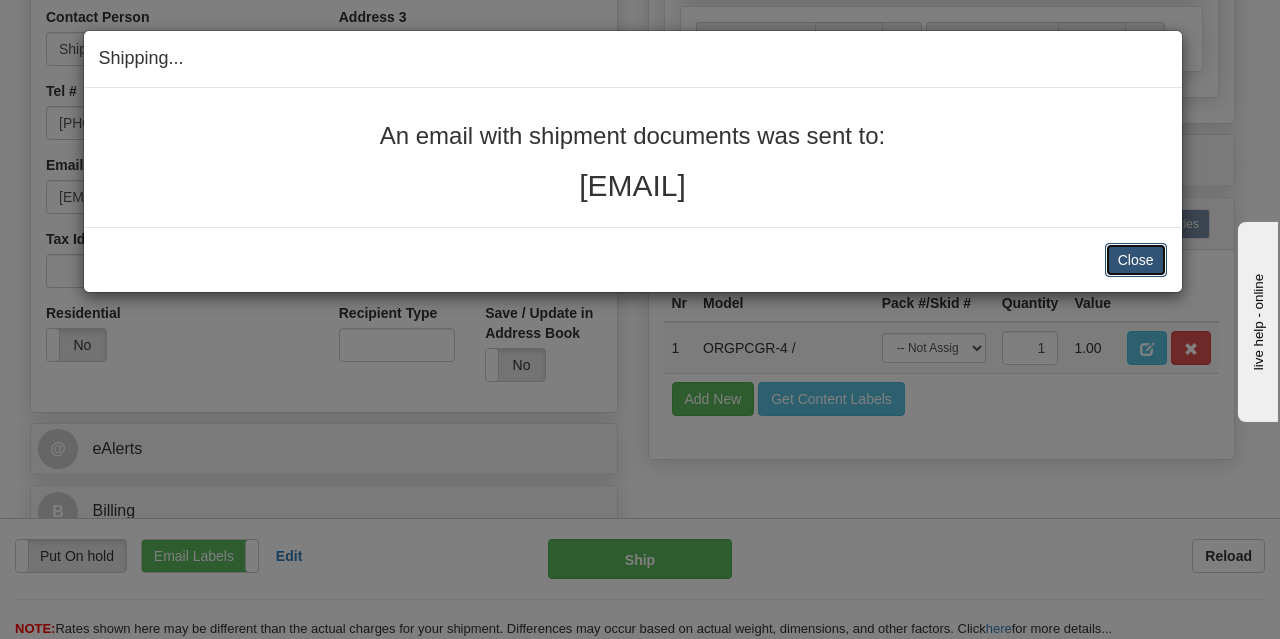 click on "Close" at bounding box center (1136, 260) 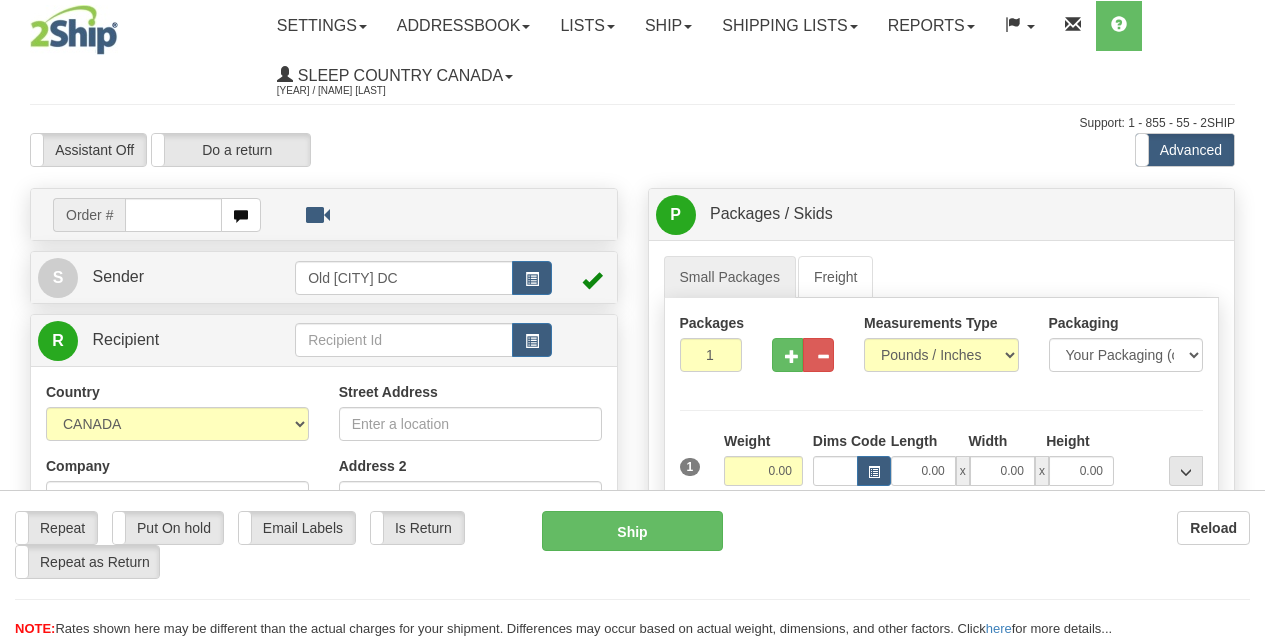 scroll, scrollTop: 0, scrollLeft: 0, axis: both 